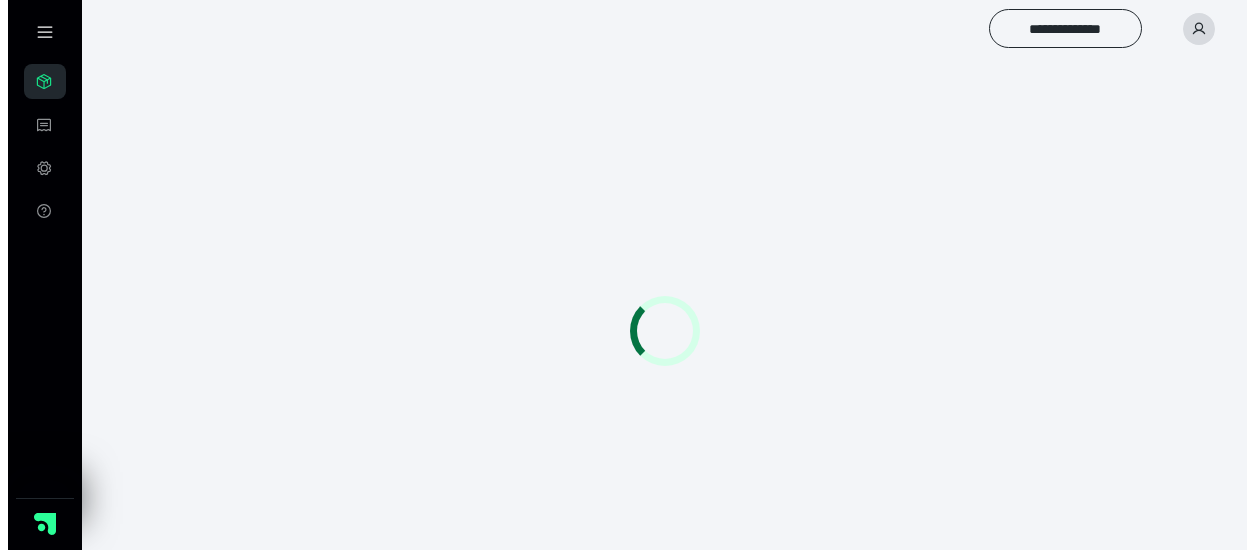 scroll, scrollTop: 0, scrollLeft: 0, axis: both 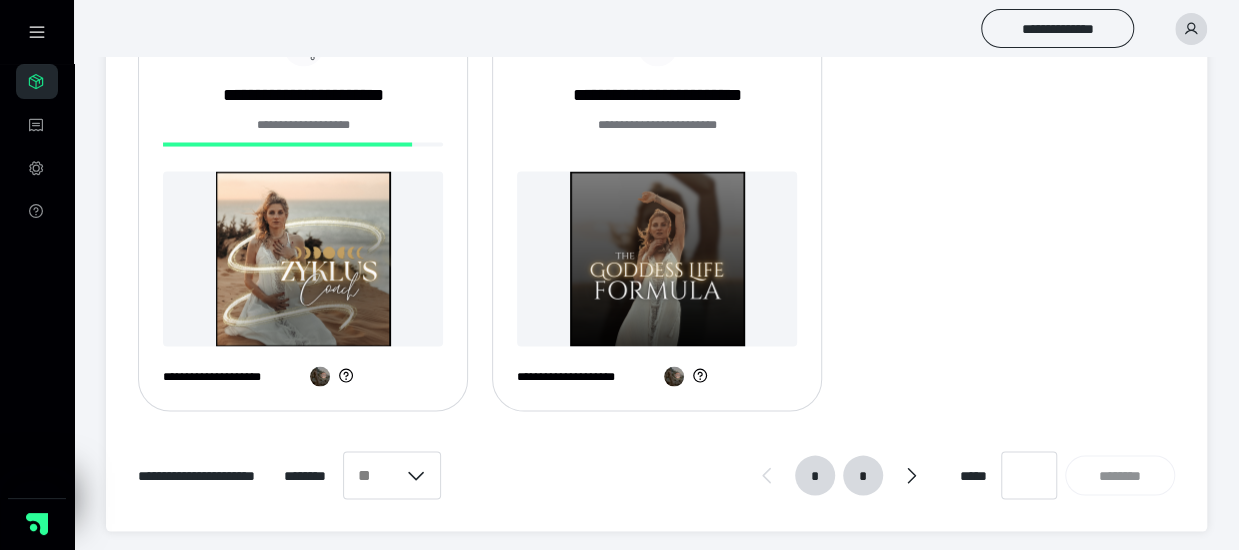 click on "*" at bounding box center (863, 475) 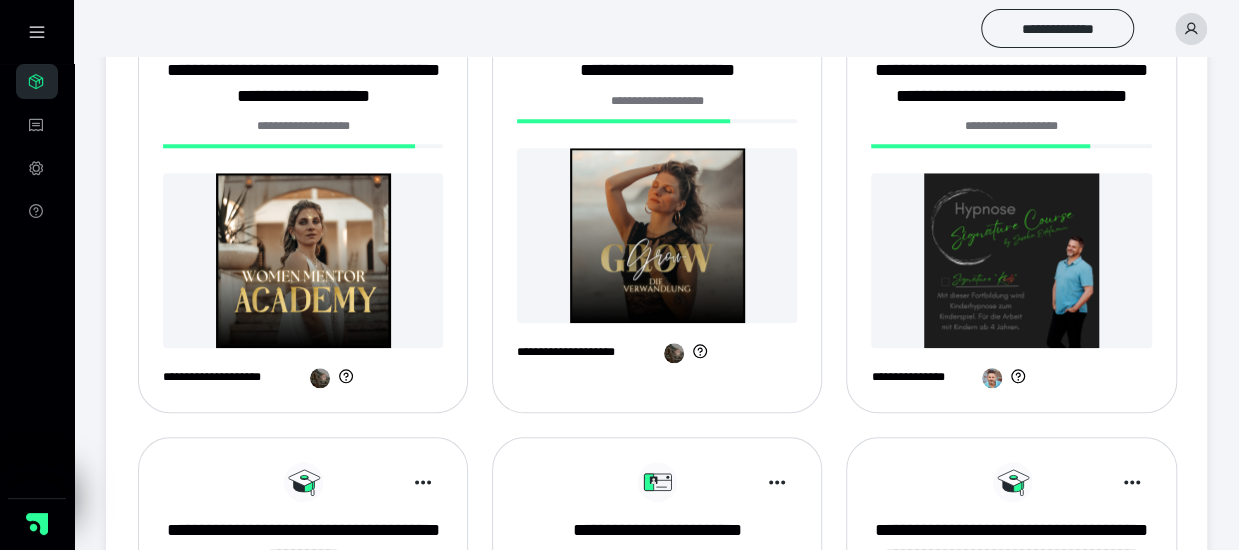 scroll, scrollTop: 864, scrollLeft: 0, axis: vertical 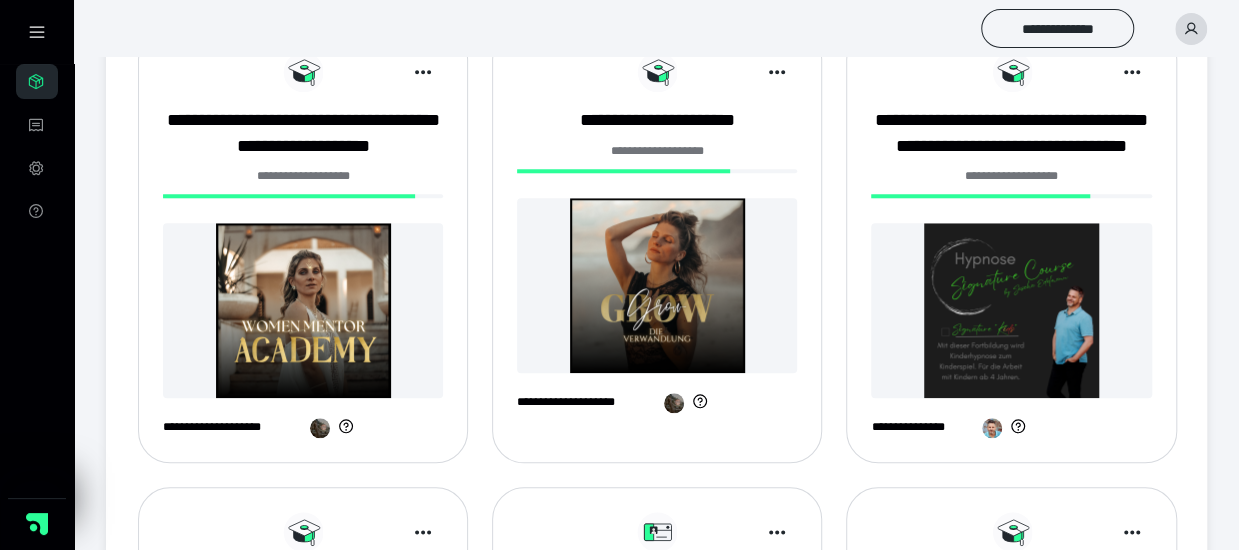click at bounding box center [303, 310] 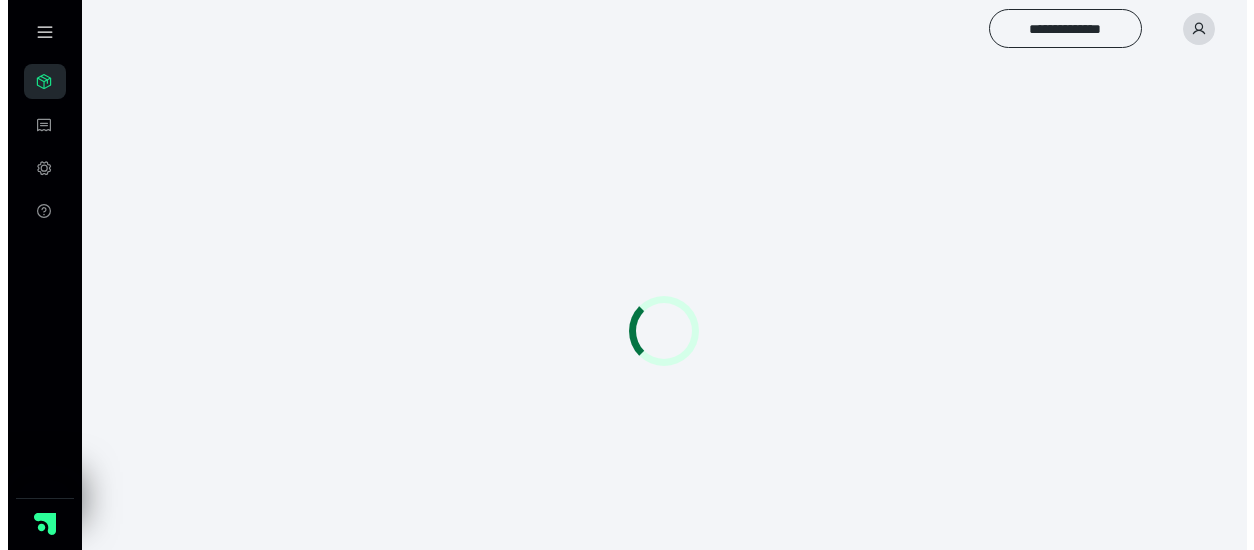scroll, scrollTop: 0, scrollLeft: 0, axis: both 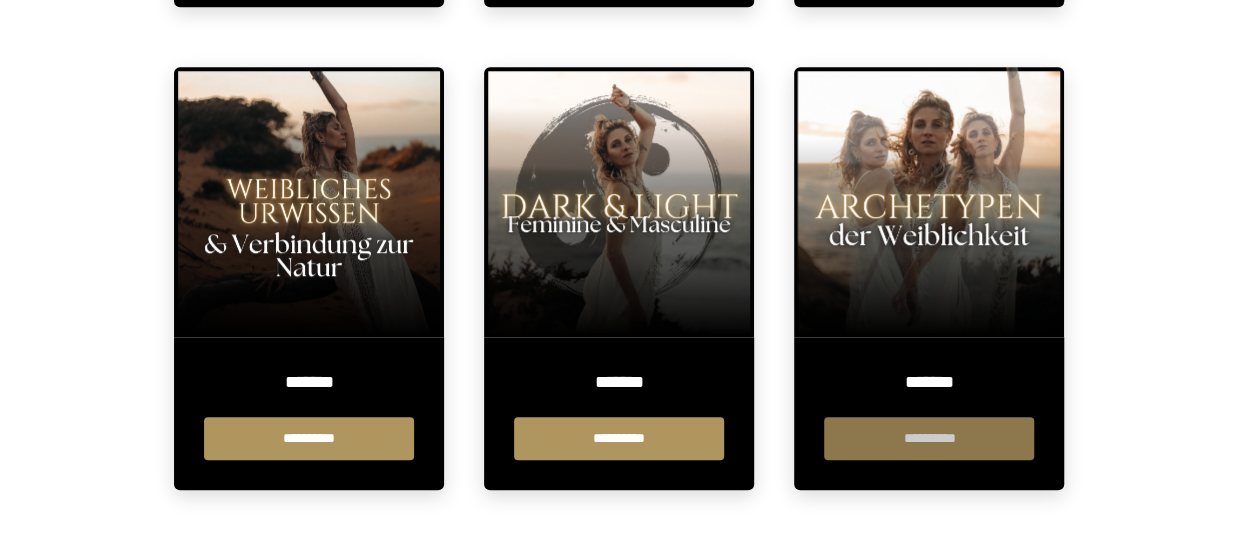 click on "**********" at bounding box center (929, 438) 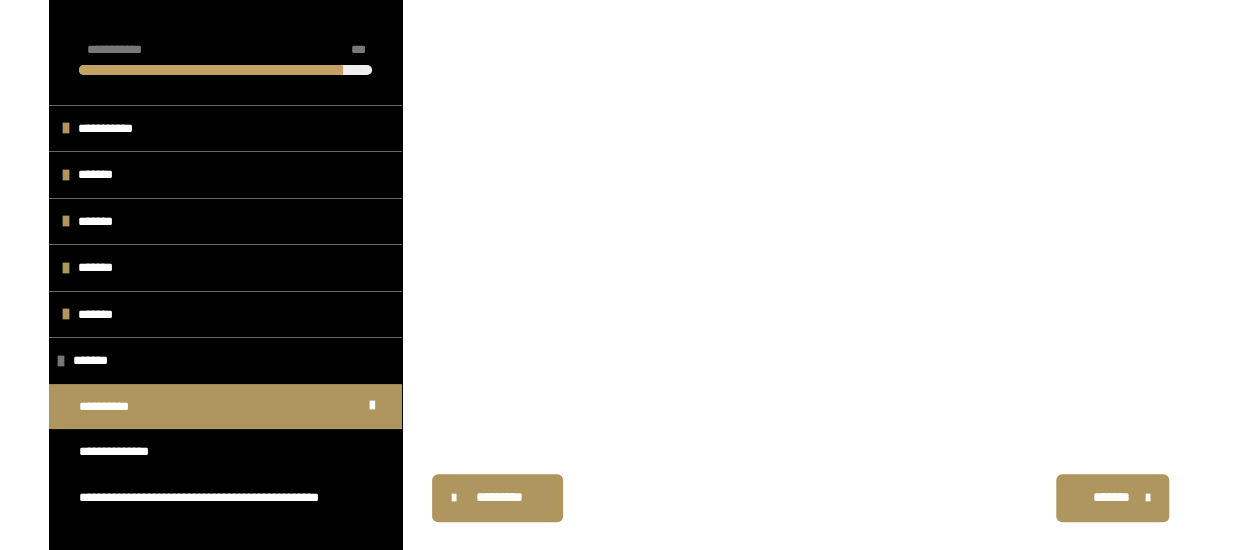 scroll, scrollTop: 340, scrollLeft: 0, axis: vertical 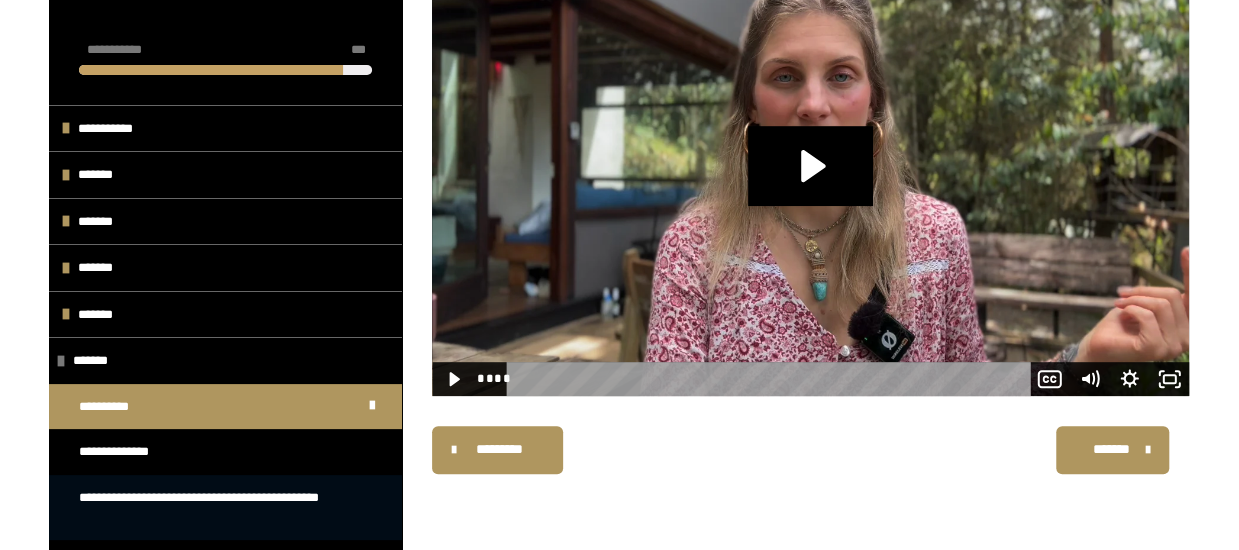 click on "**********" at bounding box center (217, 507) 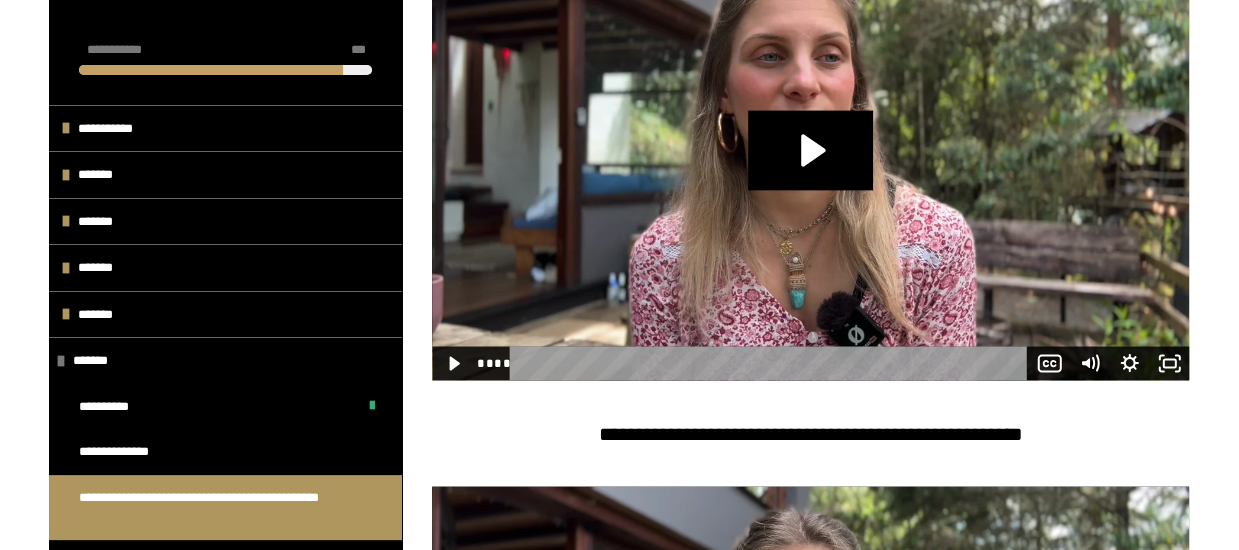 scroll, scrollTop: 1642, scrollLeft: 0, axis: vertical 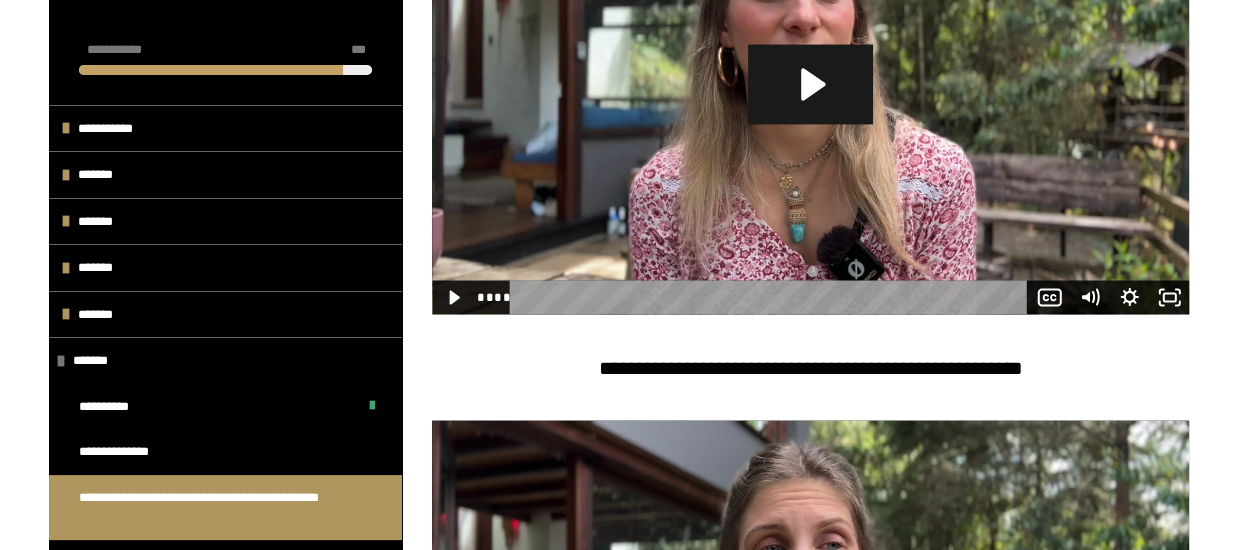 click 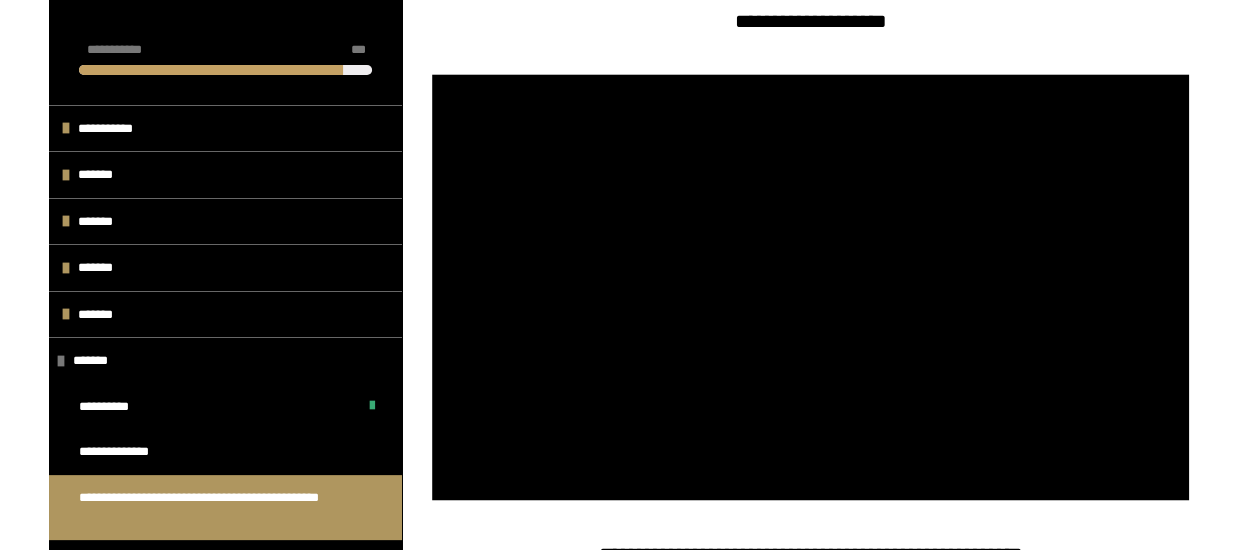 scroll, scrollTop: 1429, scrollLeft: 0, axis: vertical 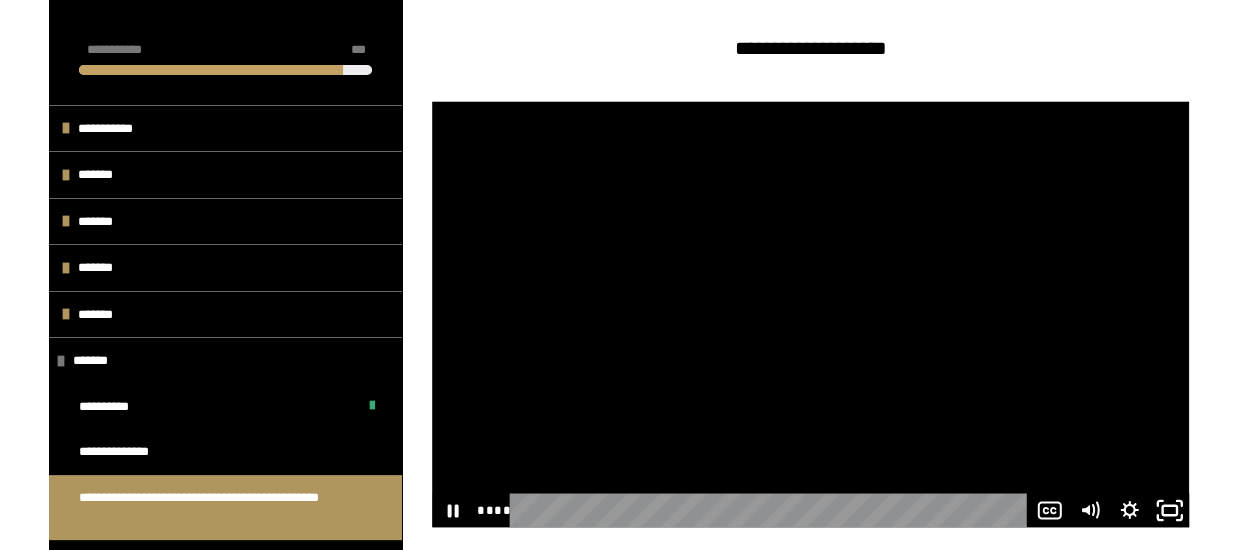 click 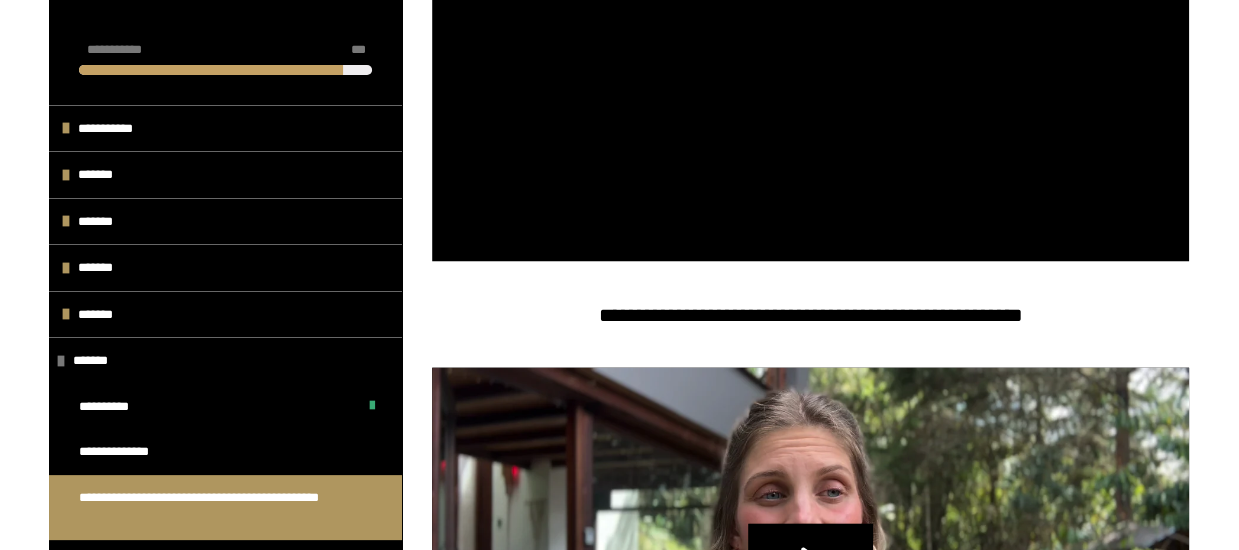 scroll, scrollTop: 1768, scrollLeft: 0, axis: vertical 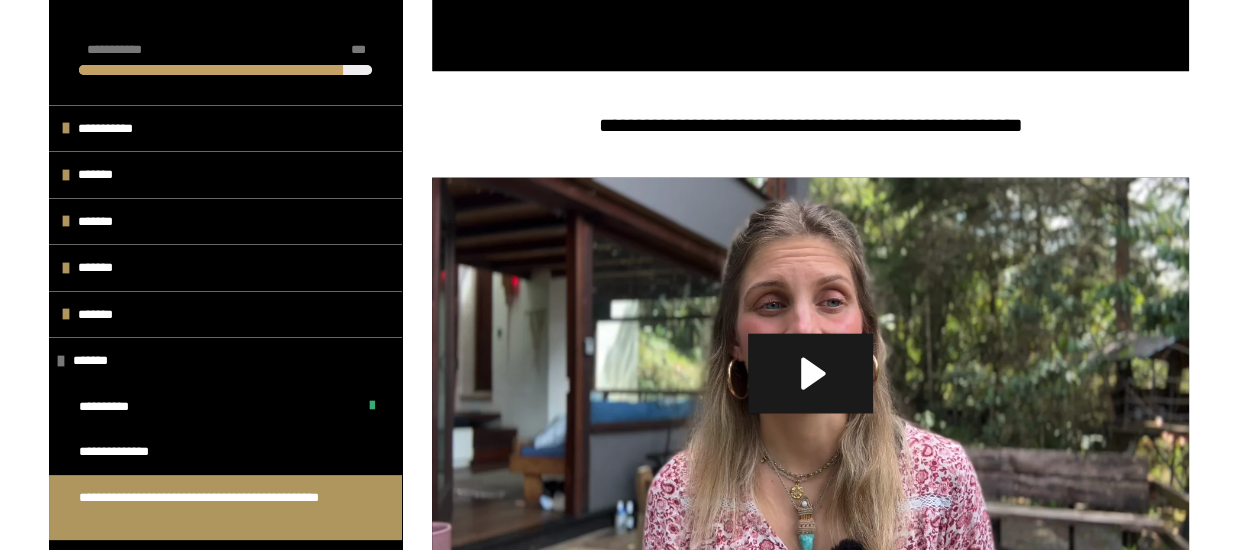 click 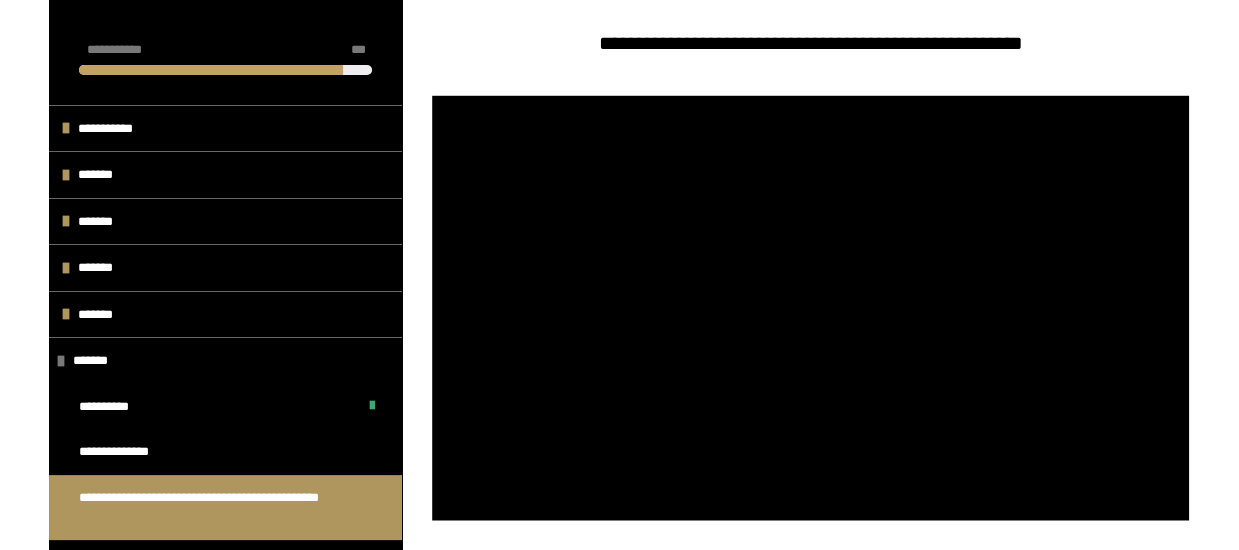 scroll, scrollTop: 1948, scrollLeft: 0, axis: vertical 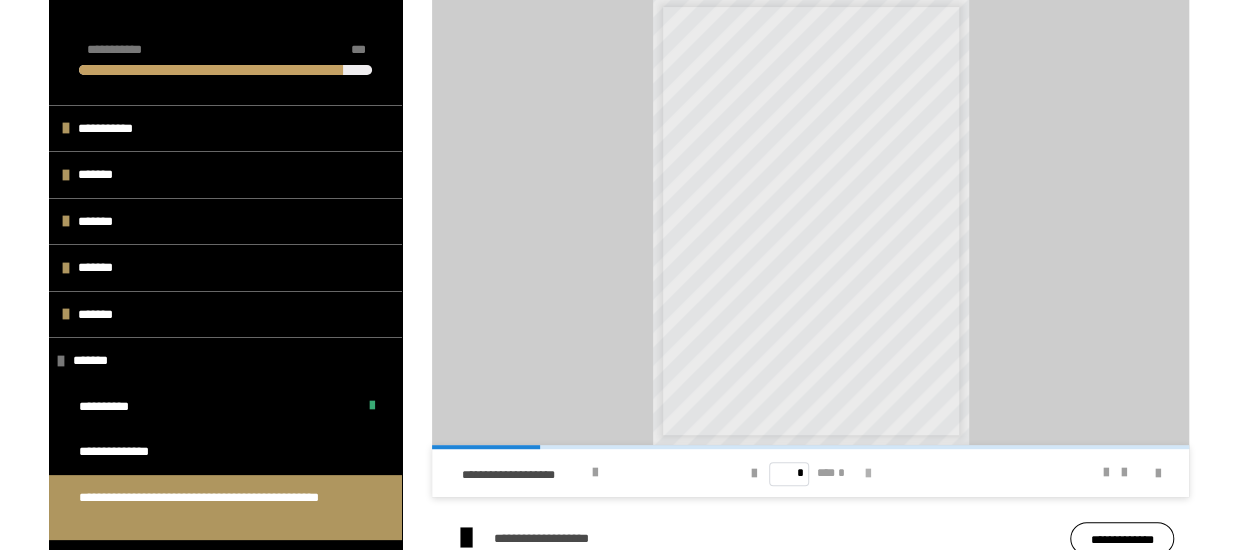 click at bounding box center (868, 474) 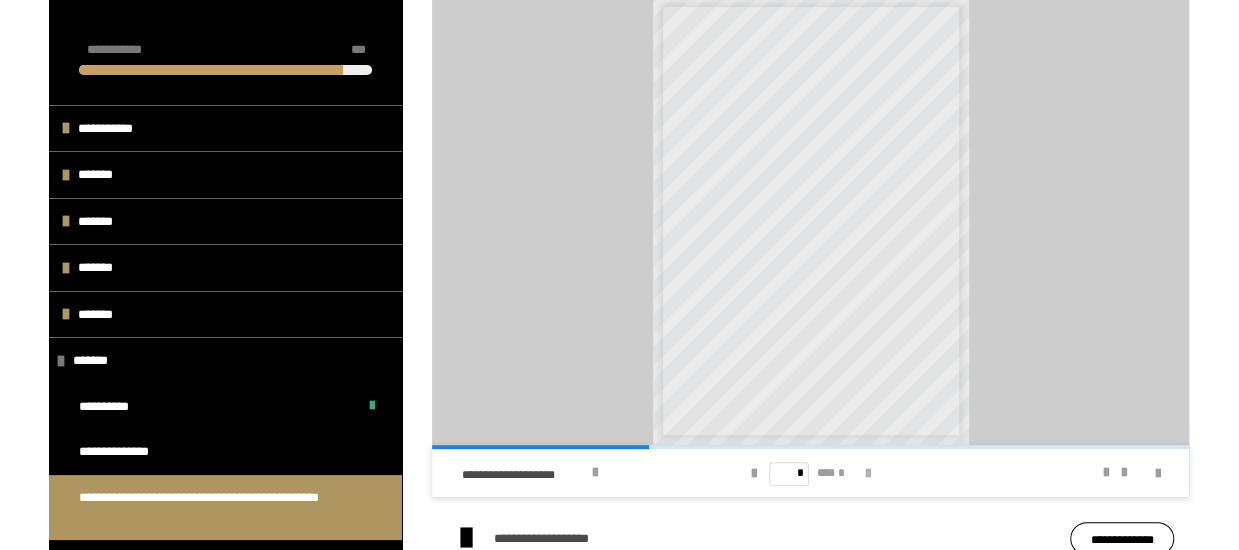 click at bounding box center (868, 474) 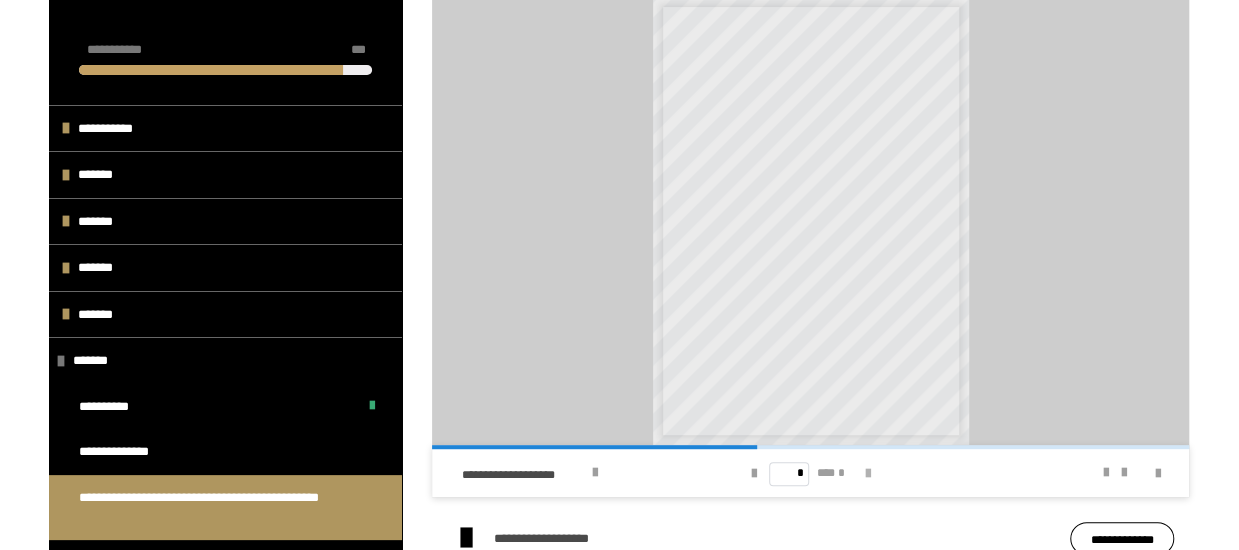 click at bounding box center [868, 474] 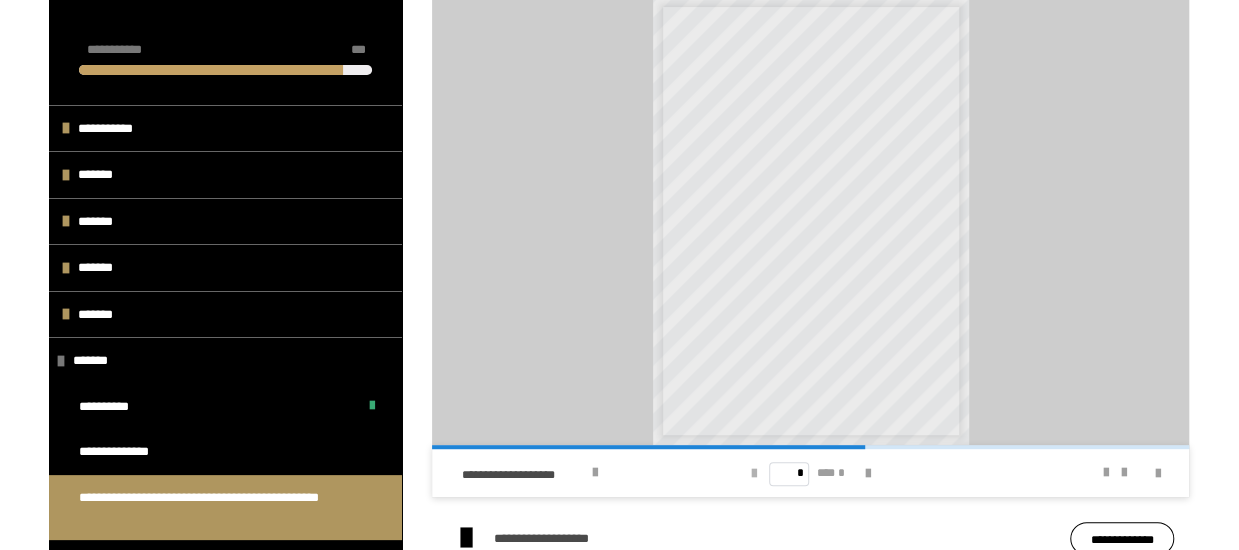 click at bounding box center [753, 474] 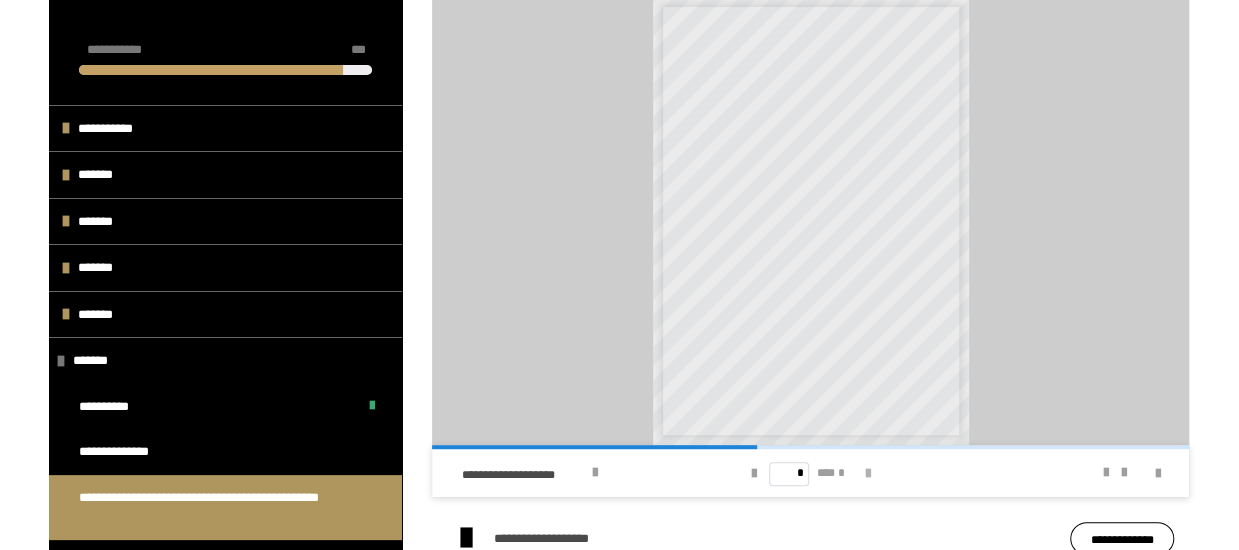click at bounding box center (868, 474) 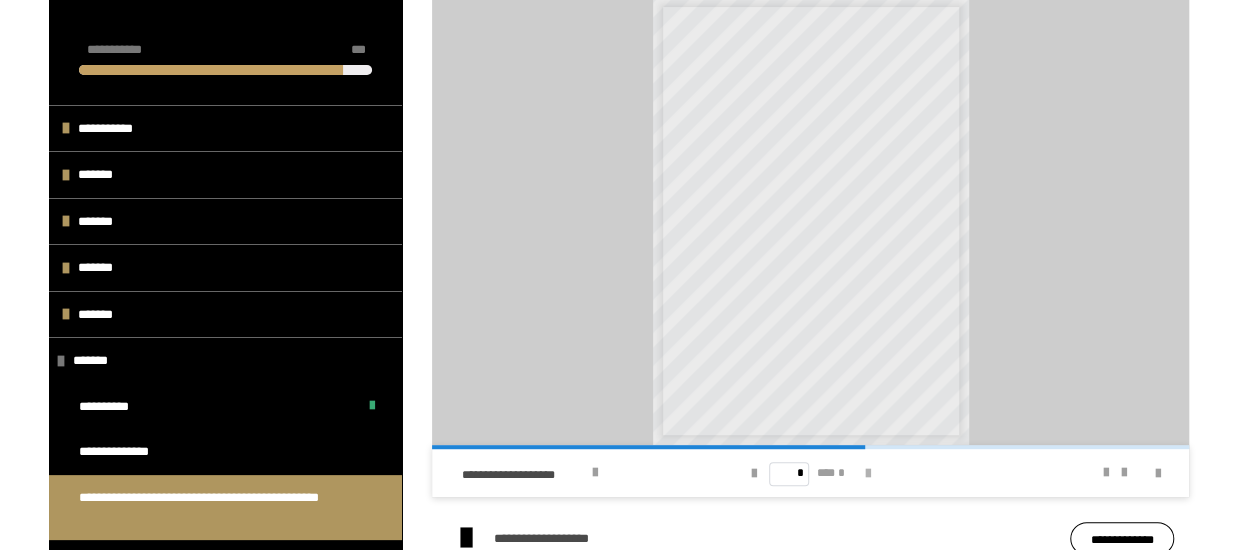 click at bounding box center (868, 474) 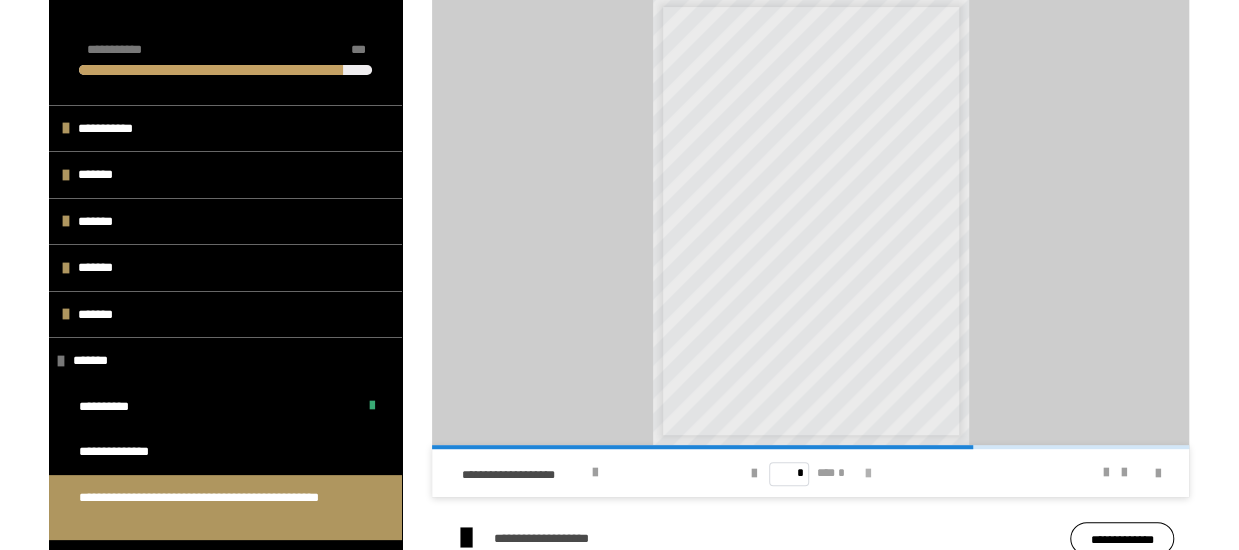click at bounding box center [868, 474] 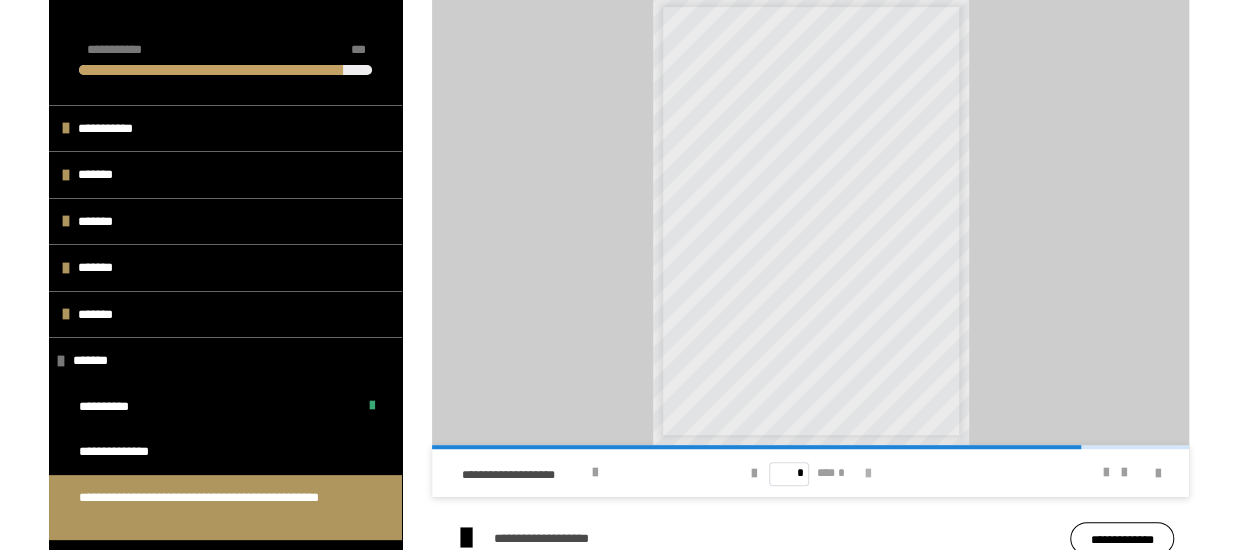click at bounding box center (868, 474) 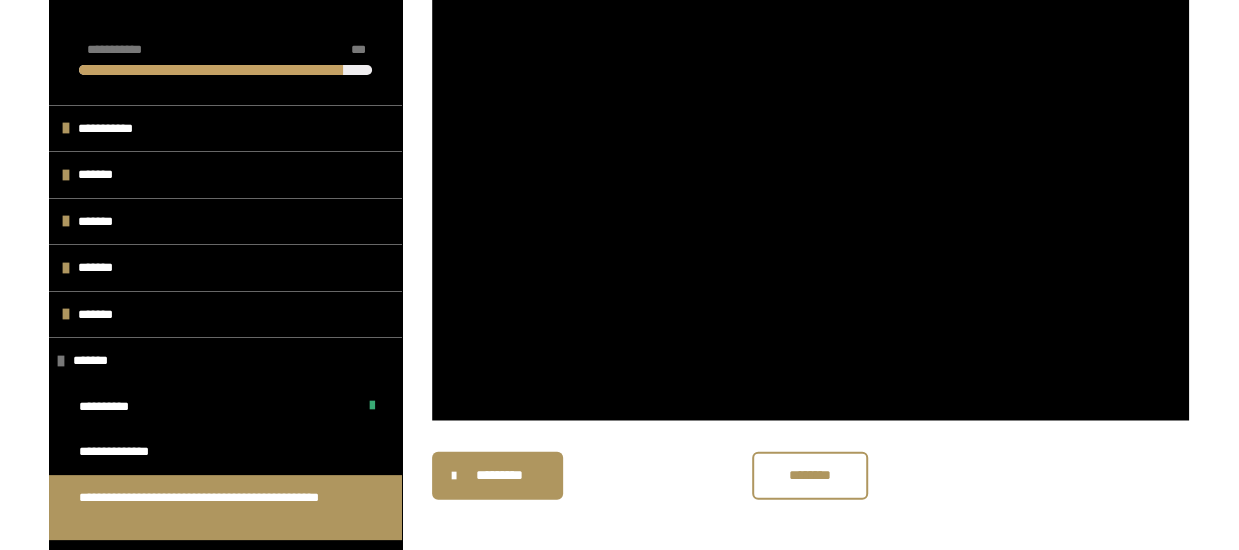 scroll, scrollTop: 2075, scrollLeft: 0, axis: vertical 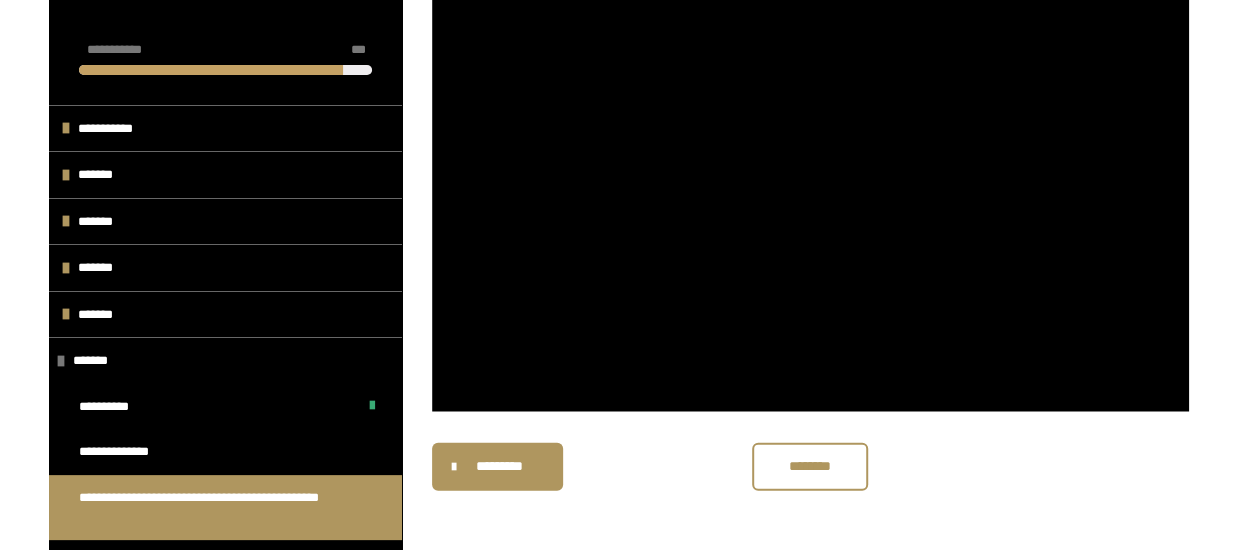 click on "********" at bounding box center [810, 467] 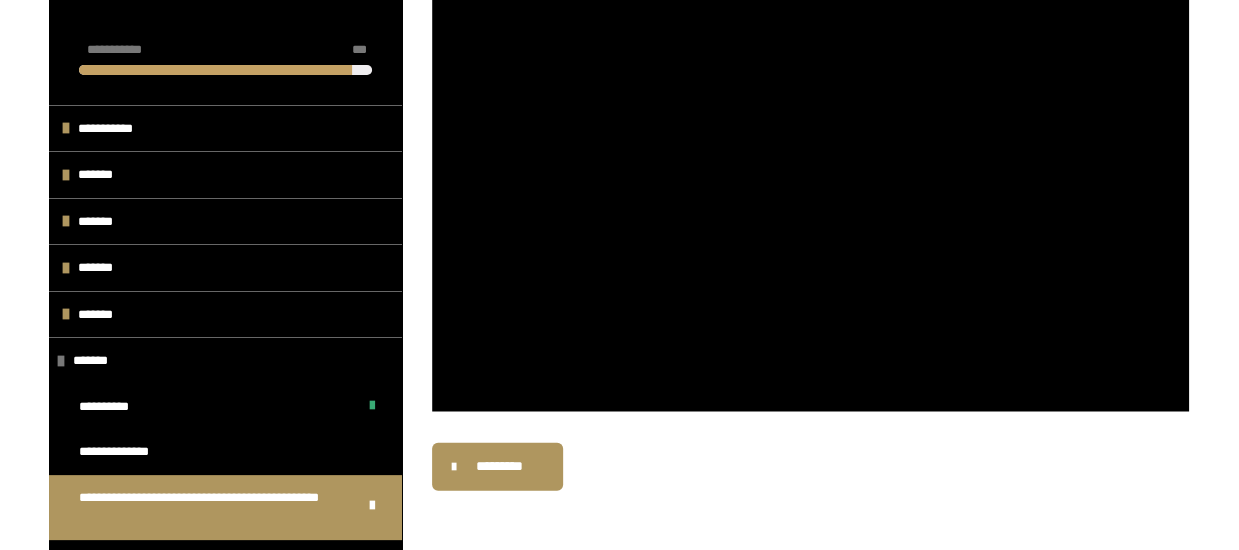 scroll, scrollTop: 0, scrollLeft: 0, axis: both 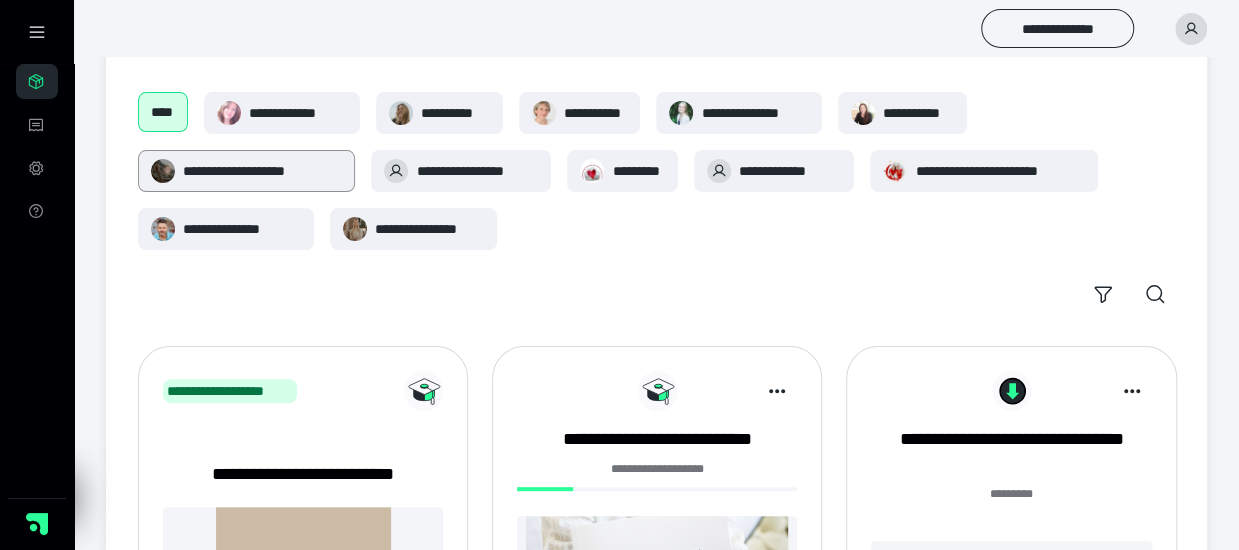 click on "**********" at bounding box center [246, 171] 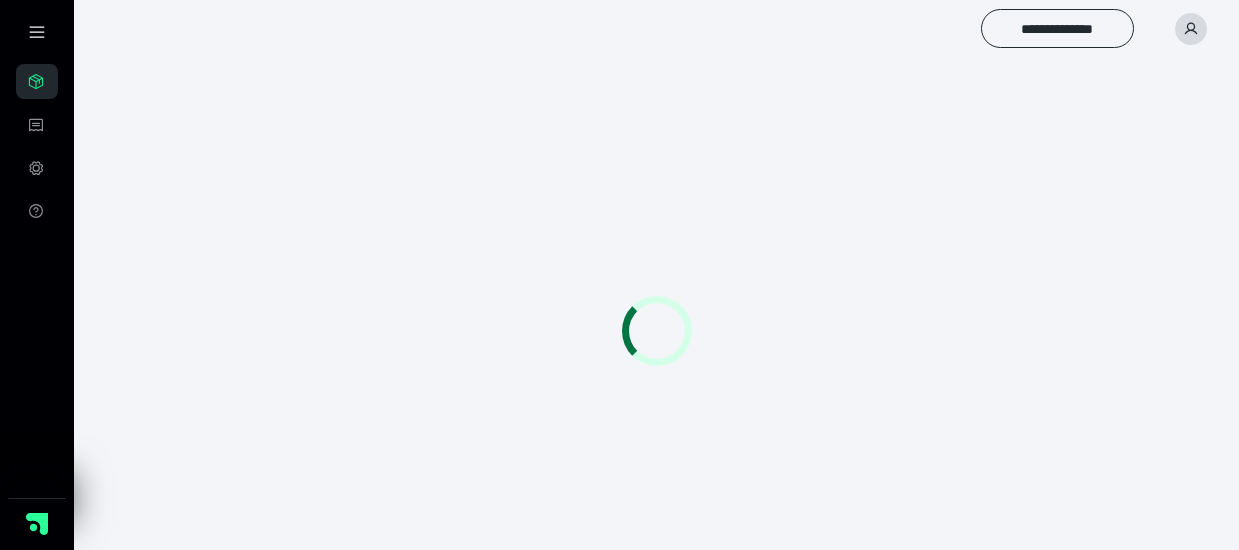 scroll, scrollTop: 0, scrollLeft: 0, axis: both 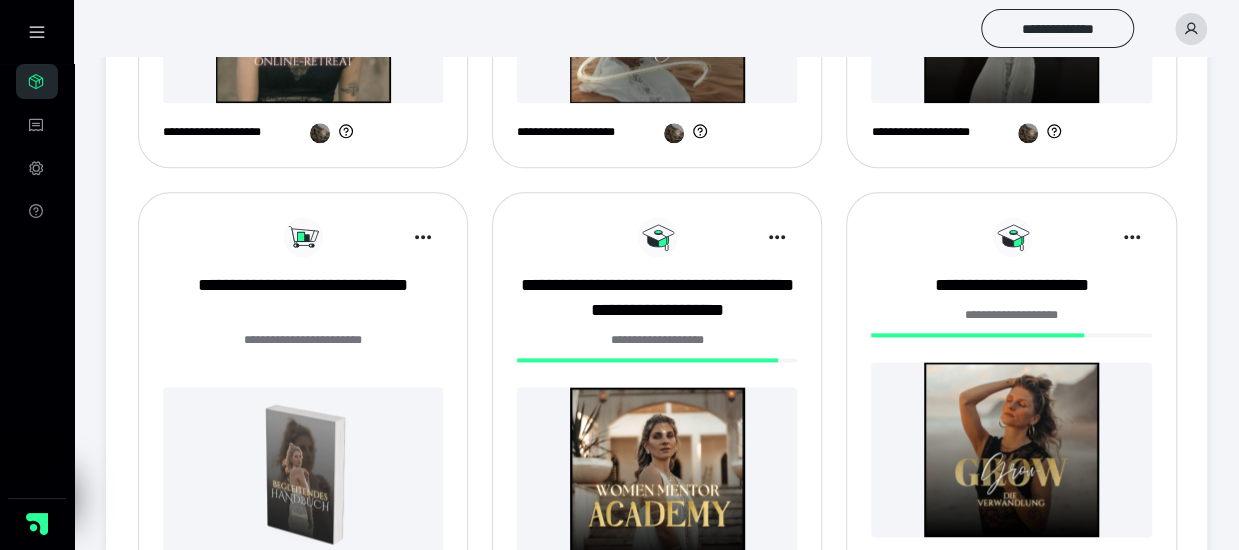 click at bounding box center (1011, 449) 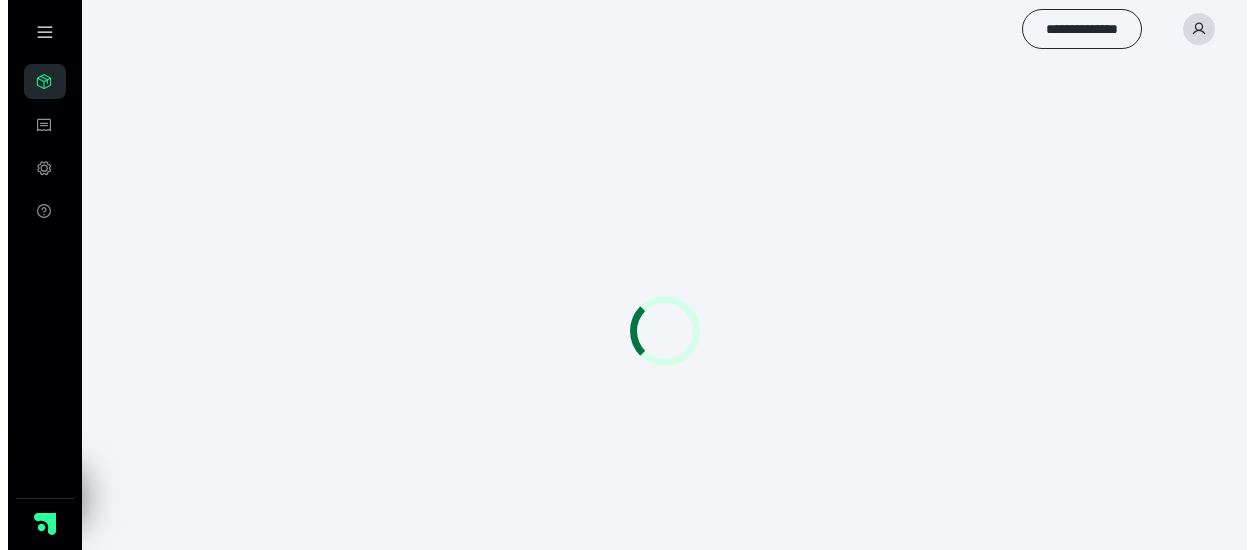 scroll, scrollTop: 0, scrollLeft: 0, axis: both 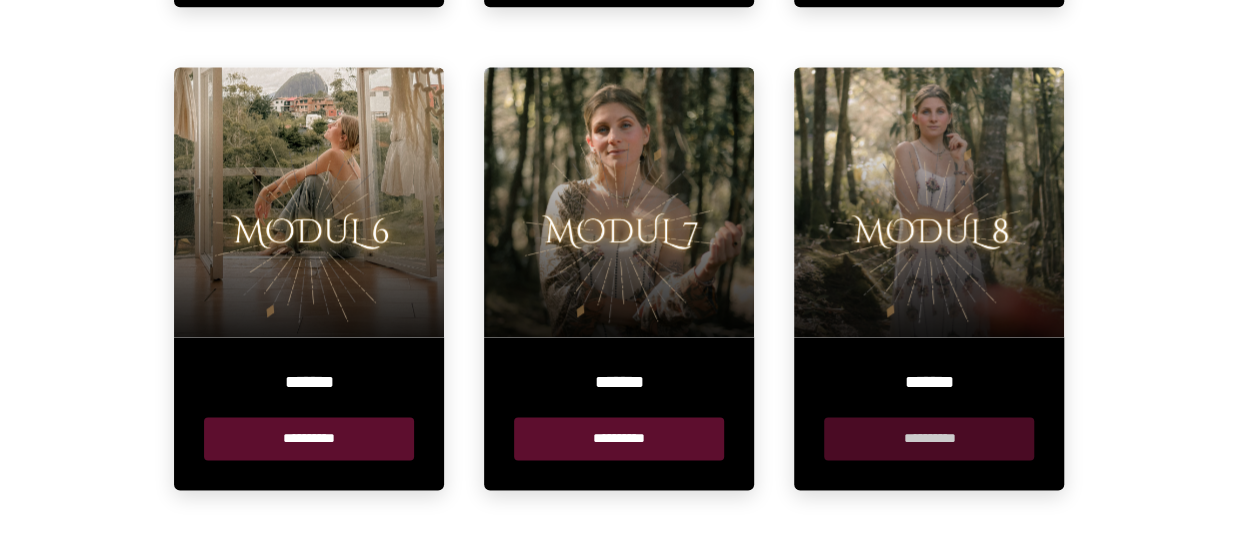 click on "**********" at bounding box center [929, 438] 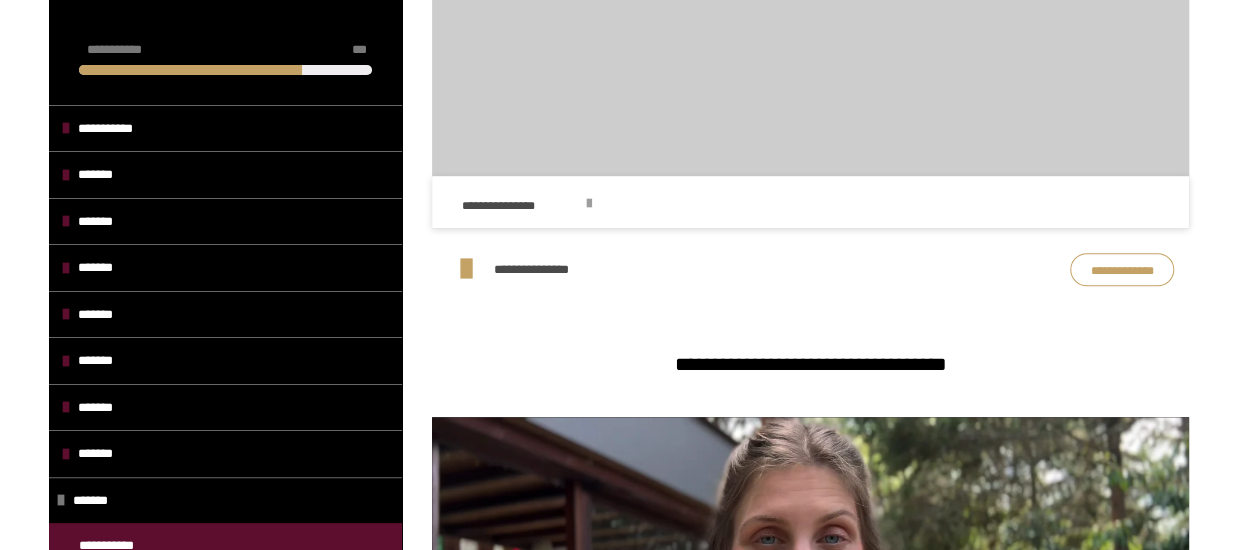 scroll, scrollTop: 617, scrollLeft: 0, axis: vertical 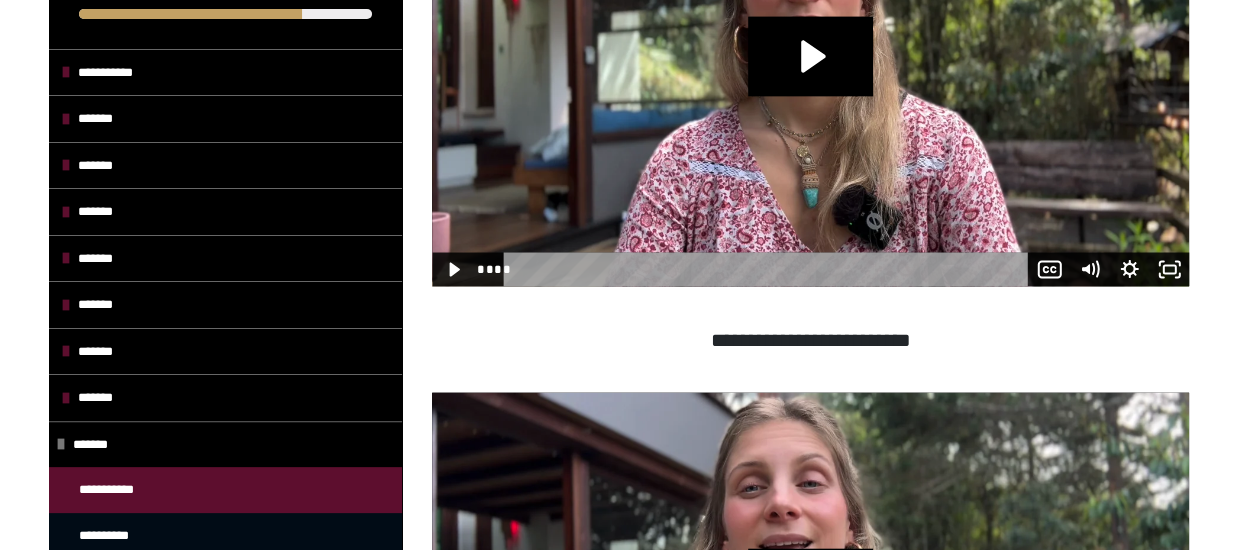 click on "**********" at bounding box center (119, 536) 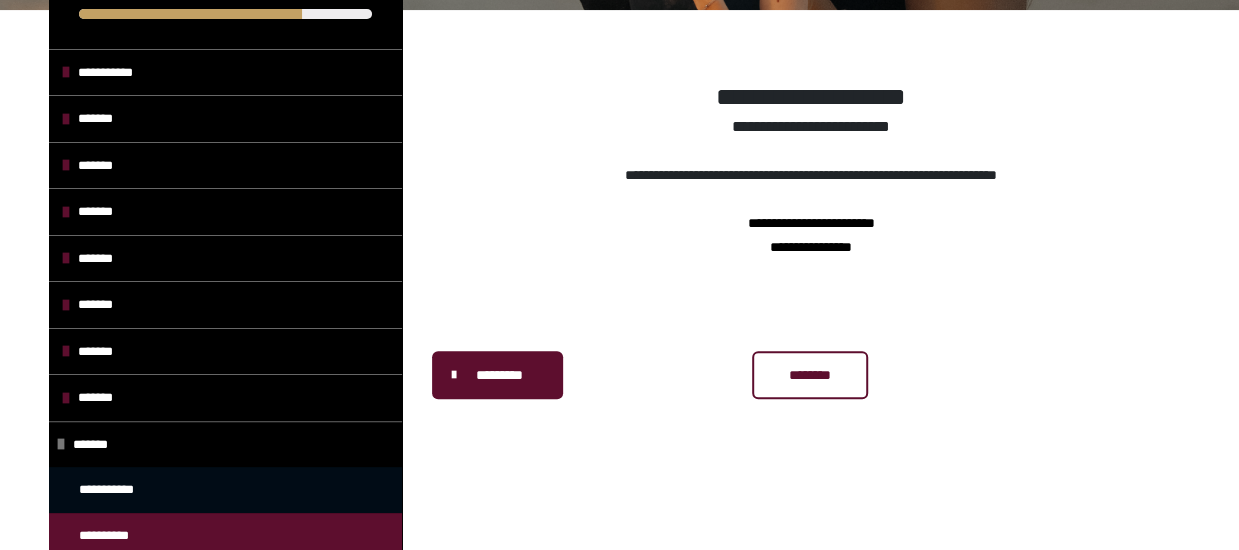 click on "**********" at bounding box center (126, 490) 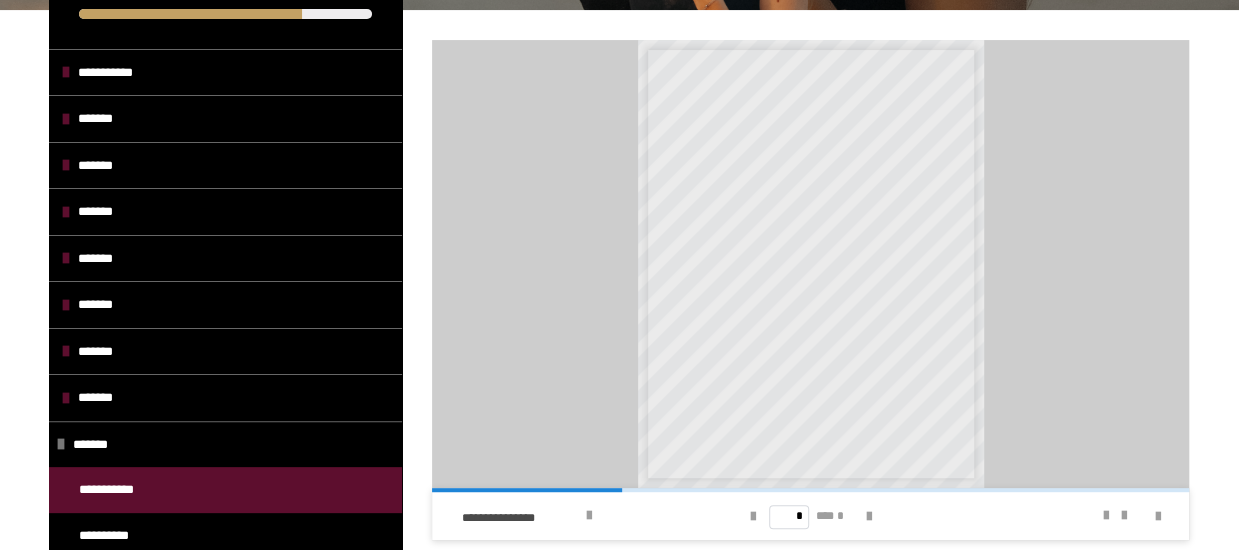 scroll, scrollTop: 310, scrollLeft: 0, axis: vertical 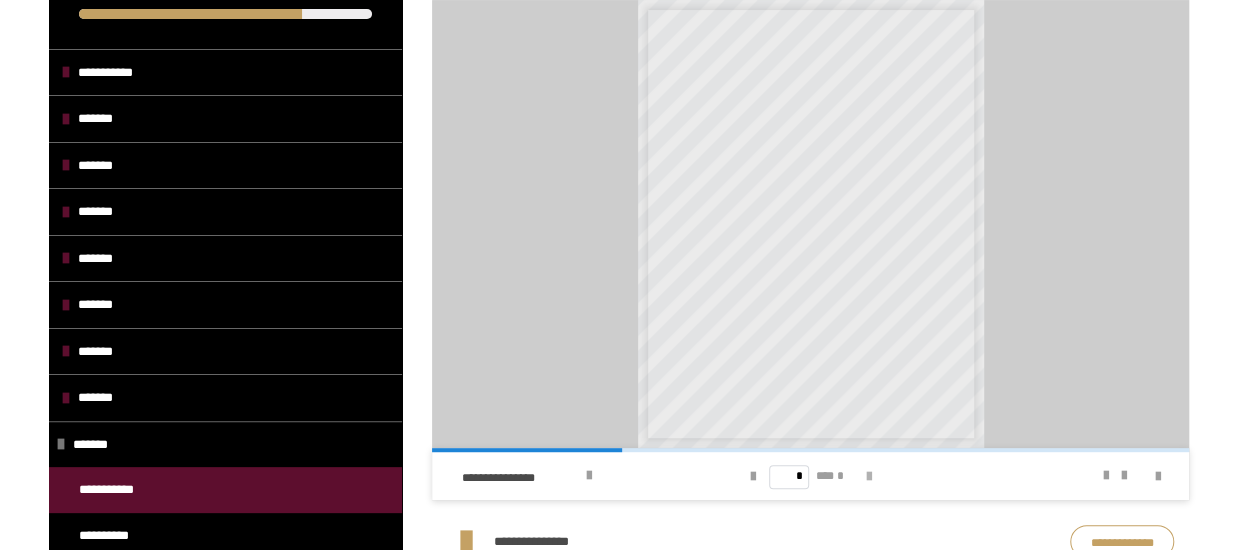 click at bounding box center (869, 477) 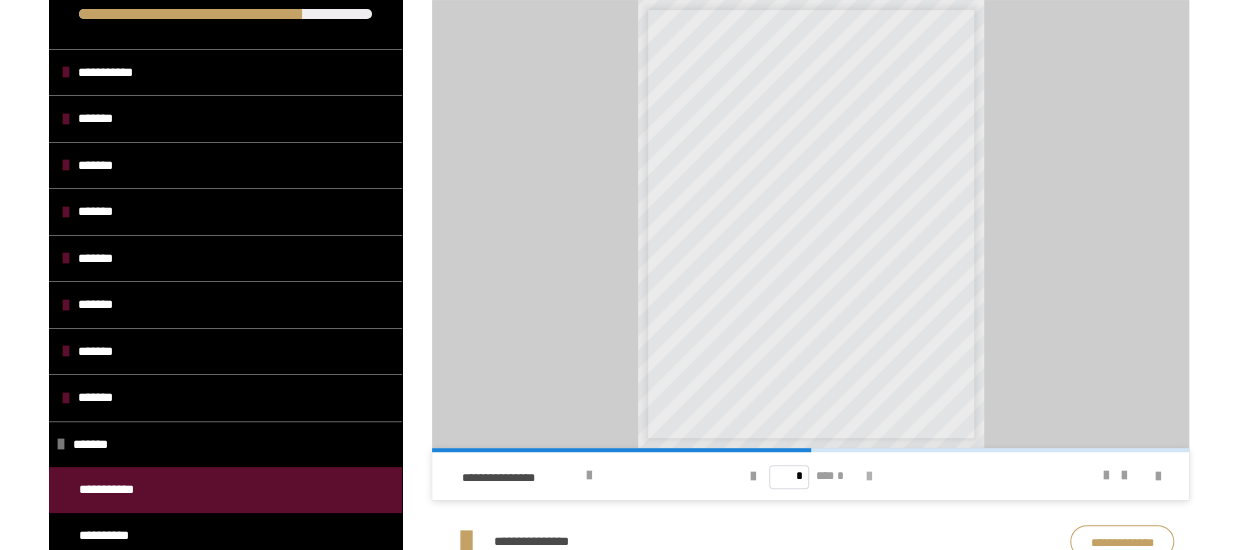 click at bounding box center (869, 477) 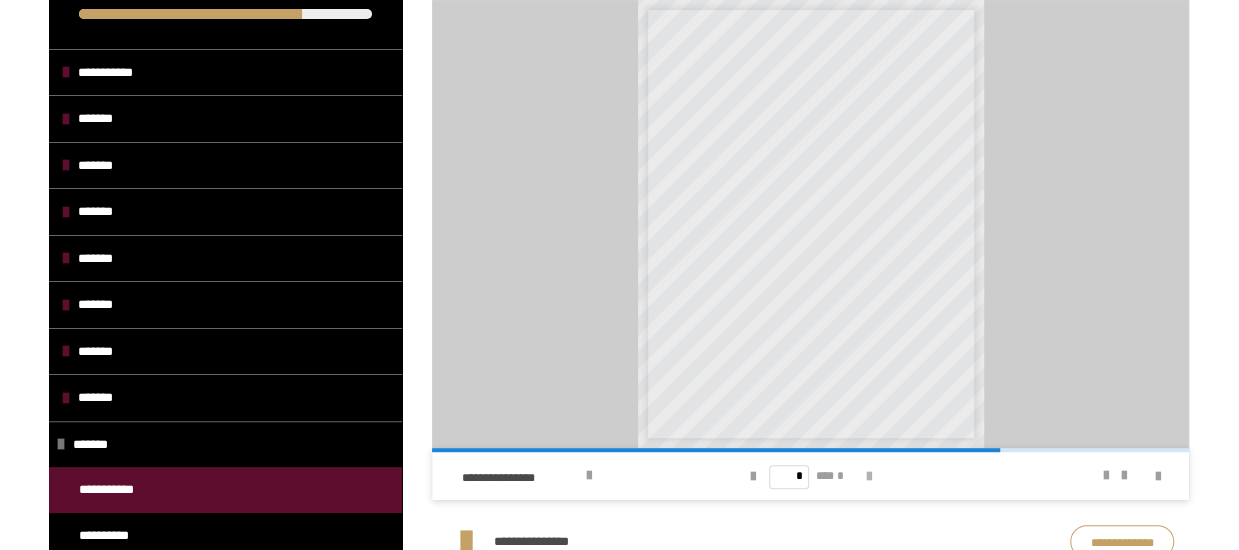 click at bounding box center (869, 477) 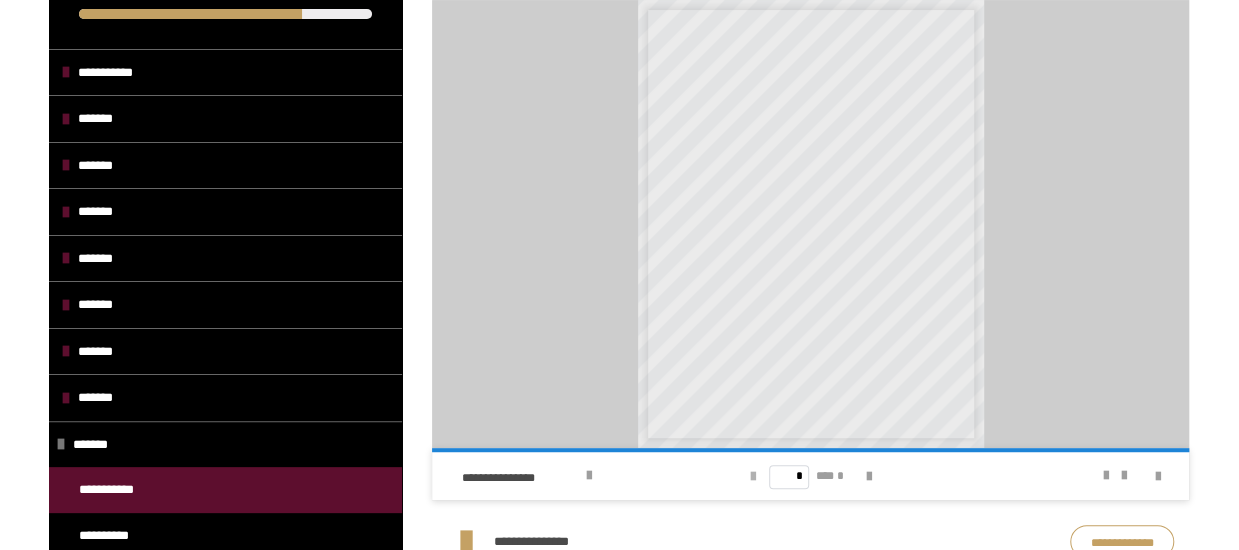 click at bounding box center (753, 477) 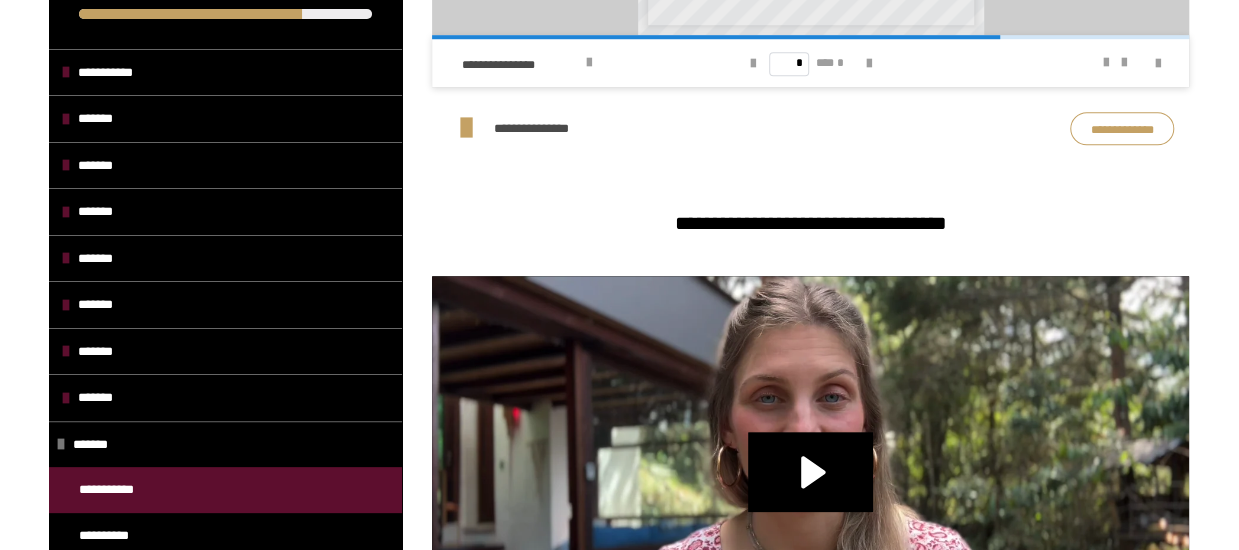 scroll, scrollTop: 883, scrollLeft: 0, axis: vertical 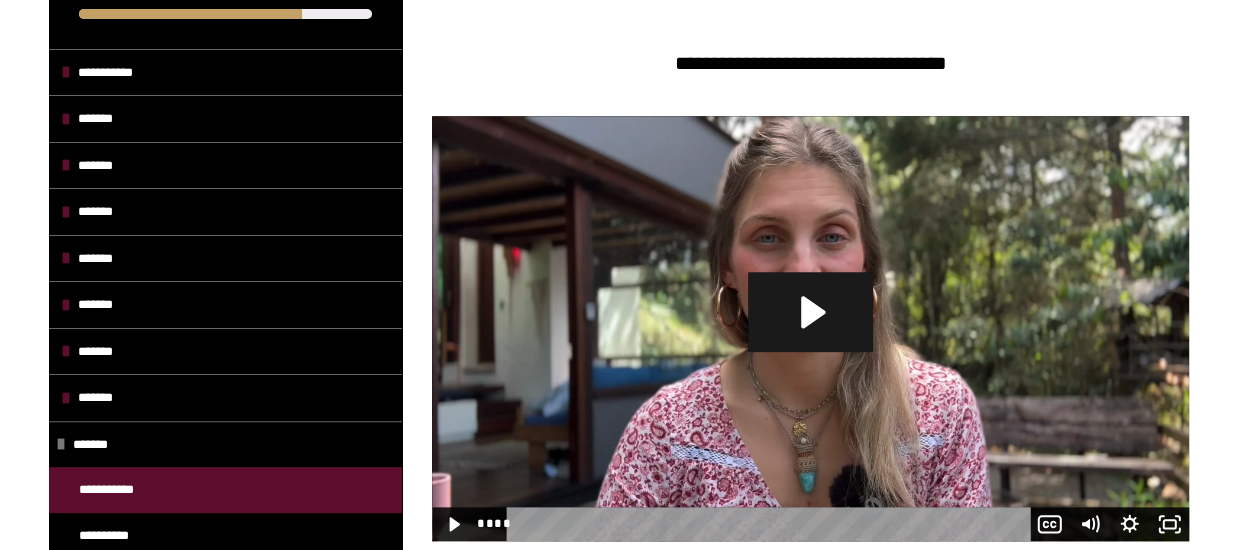 click 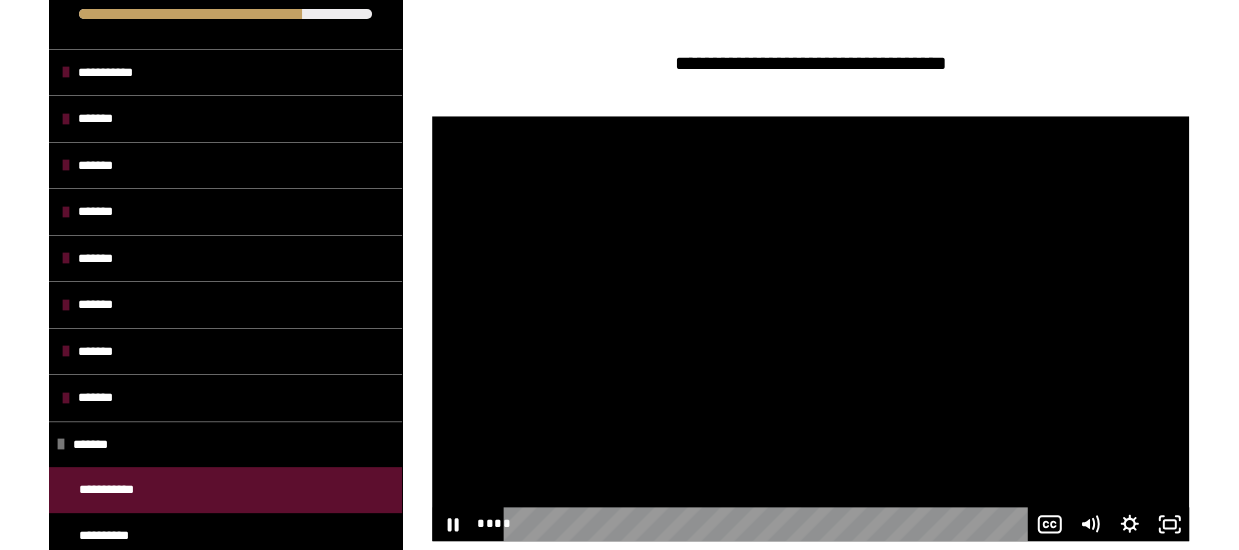 click at bounding box center (810, 329) 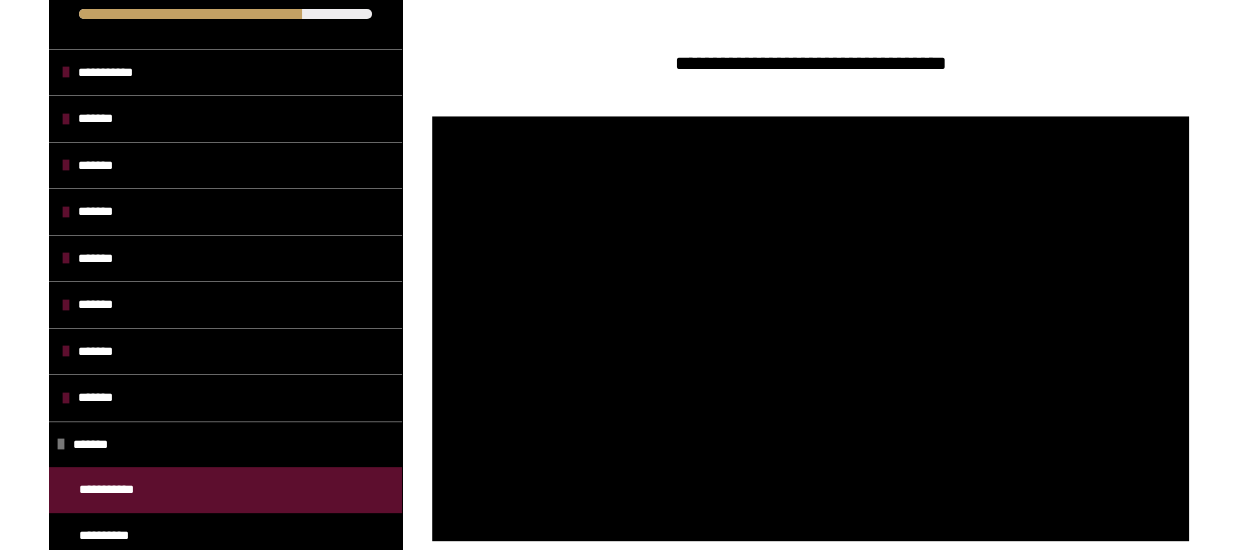 click at bounding box center [810, 329] 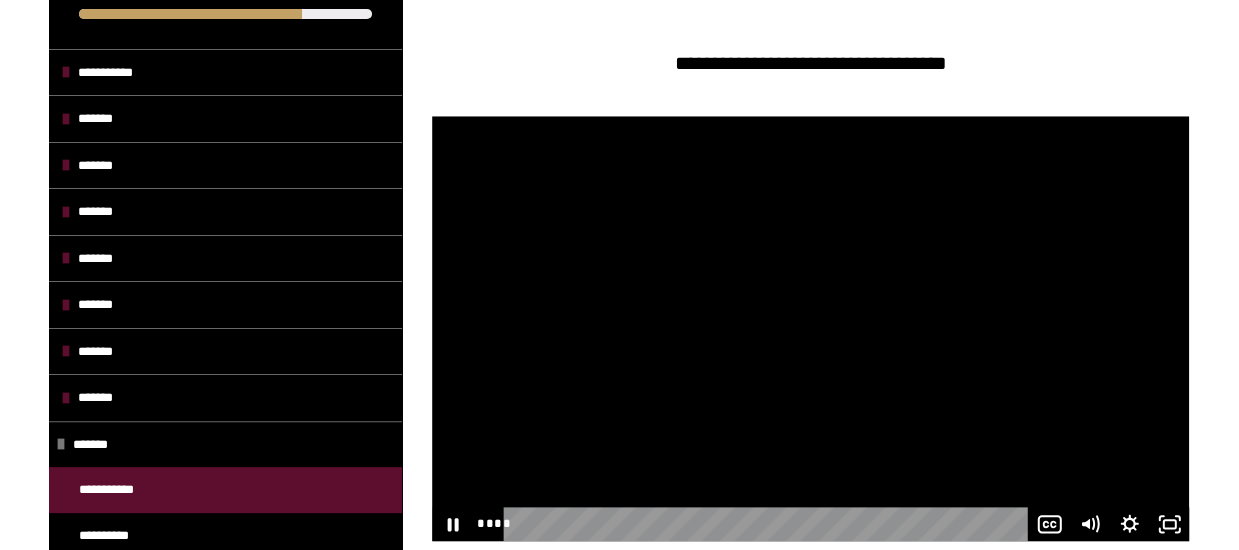 click at bounding box center (810, 329) 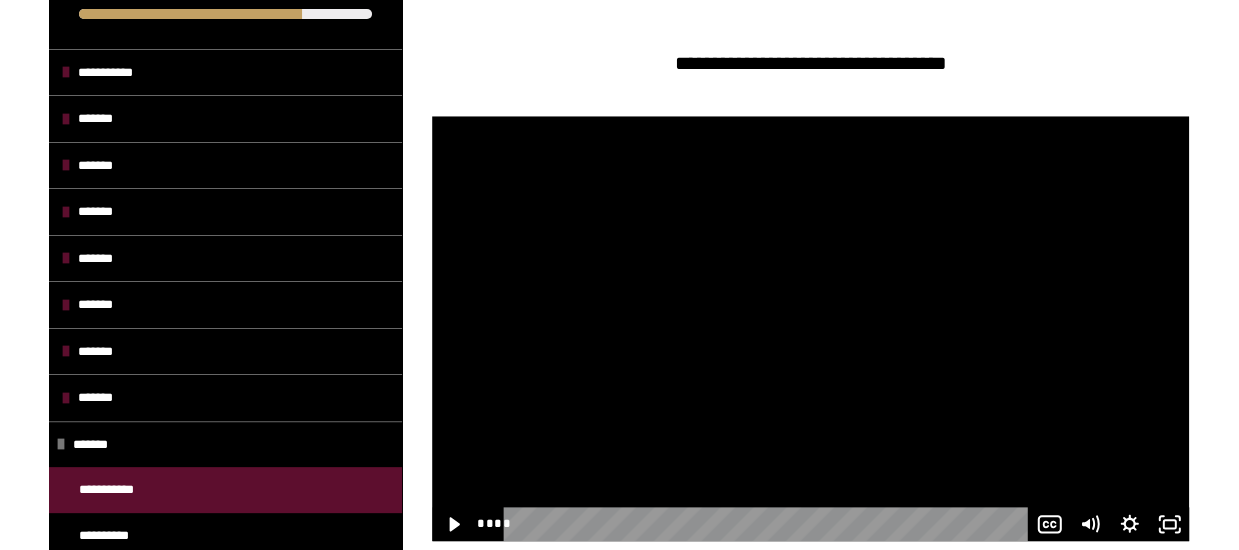 click at bounding box center (810, 329) 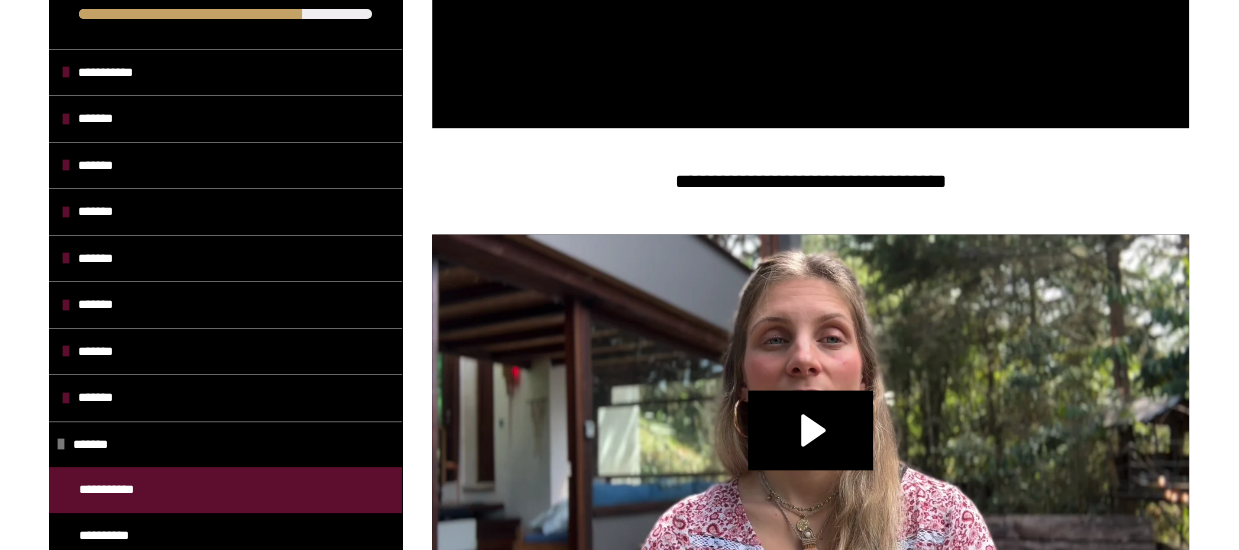 scroll, scrollTop: 1443, scrollLeft: 0, axis: vertical 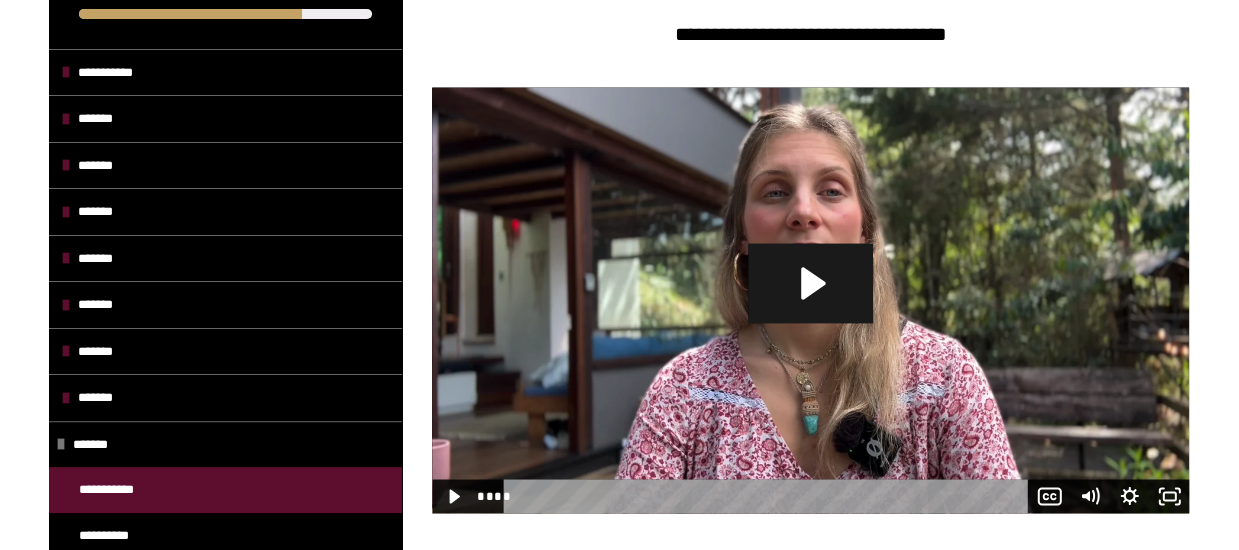 click 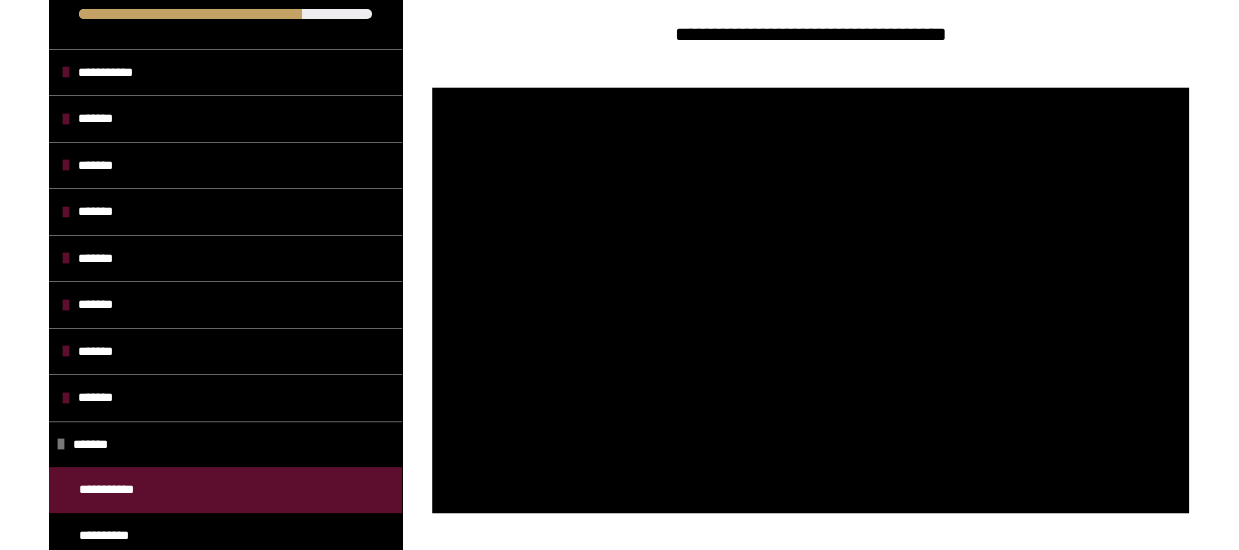 type 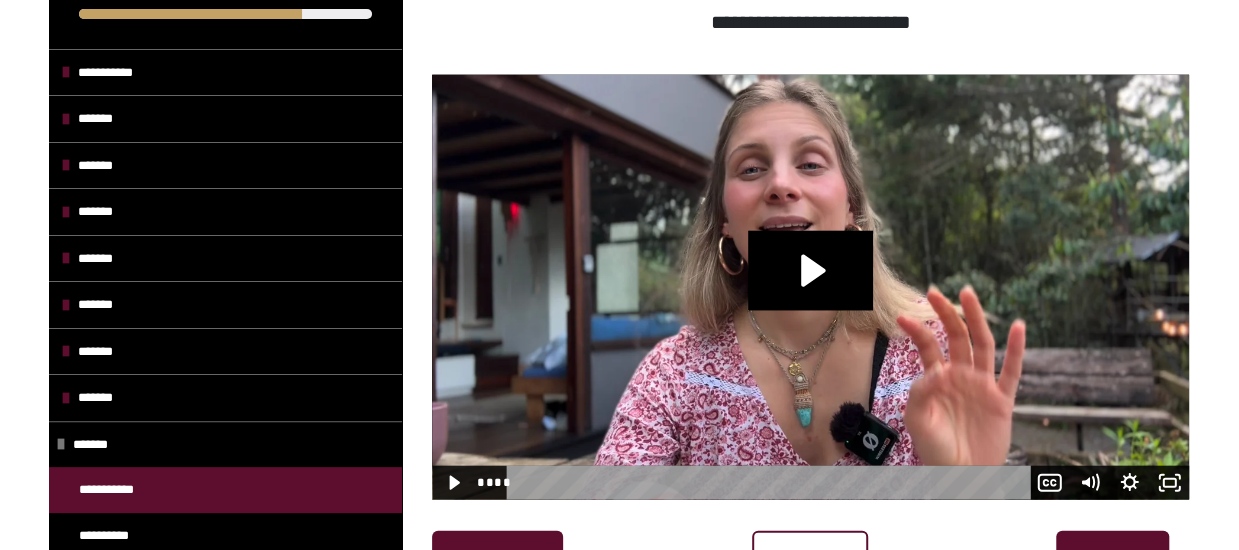 scroll, scrollTop: 2075, scrollLeft: 0, axis: vertical 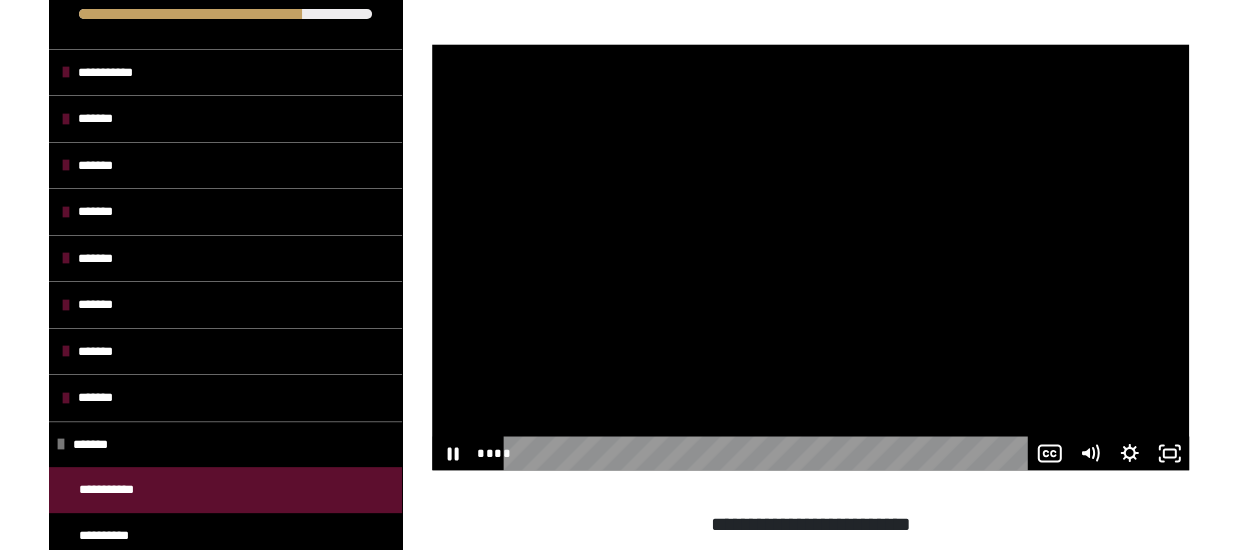click at bounding box center [810, 257] 